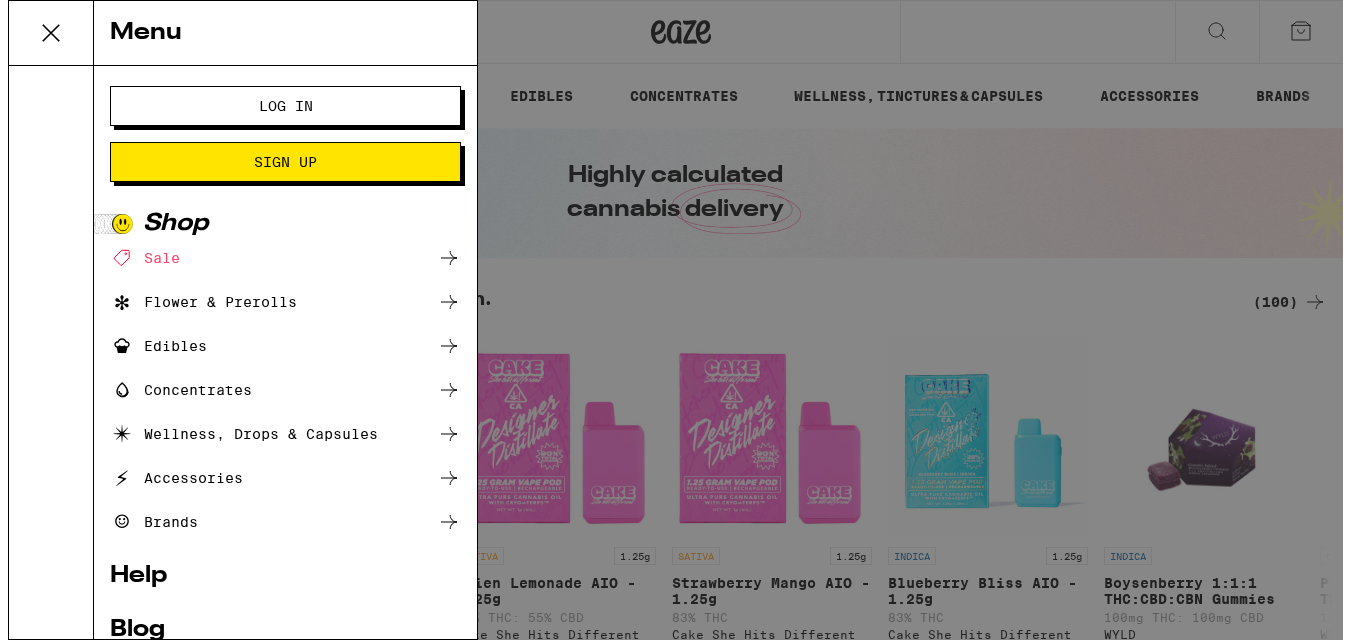 scroll, scrollTop: 0, scrollLeft: 0, axis: both 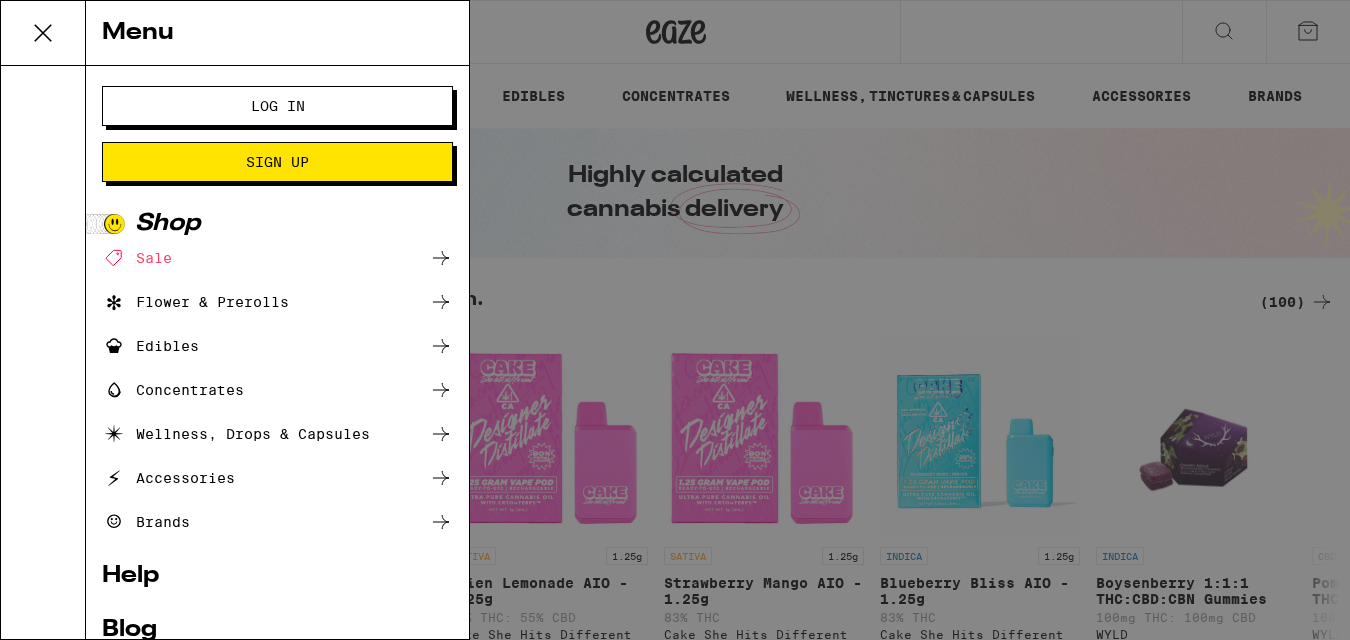 click on "Log In" at bounding box center (278, 106) 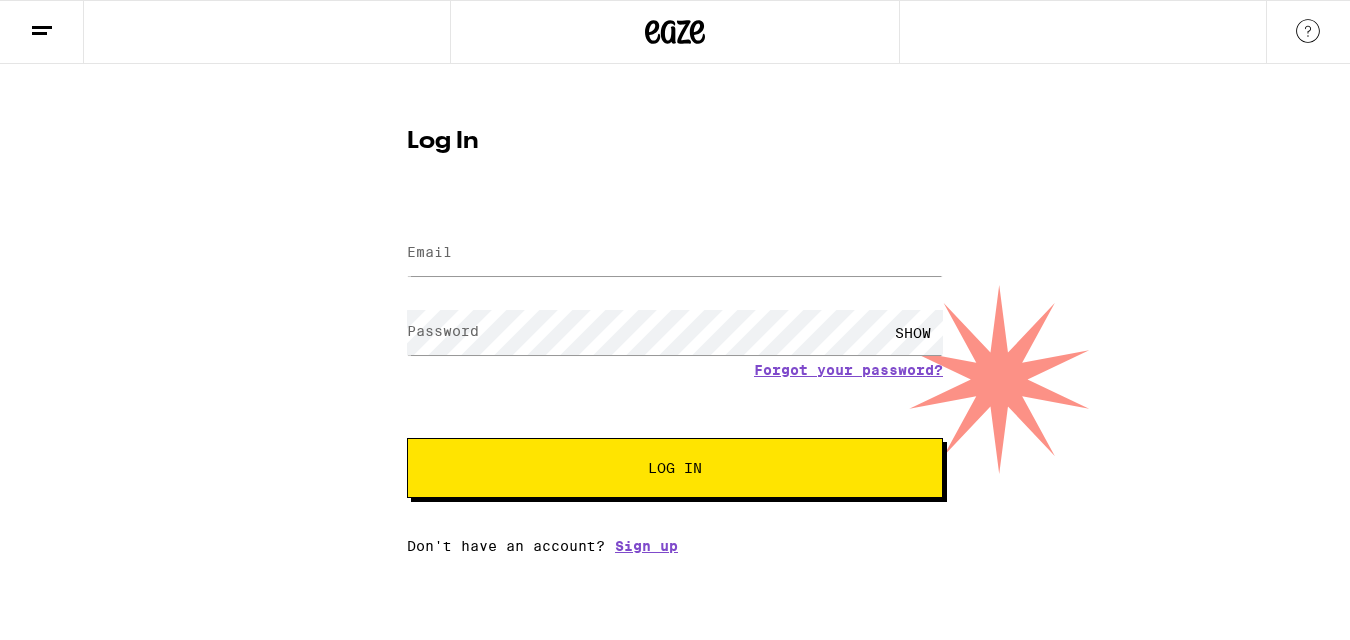 scroll, scrollTop: 0, scrollLeft: 0, axis: both 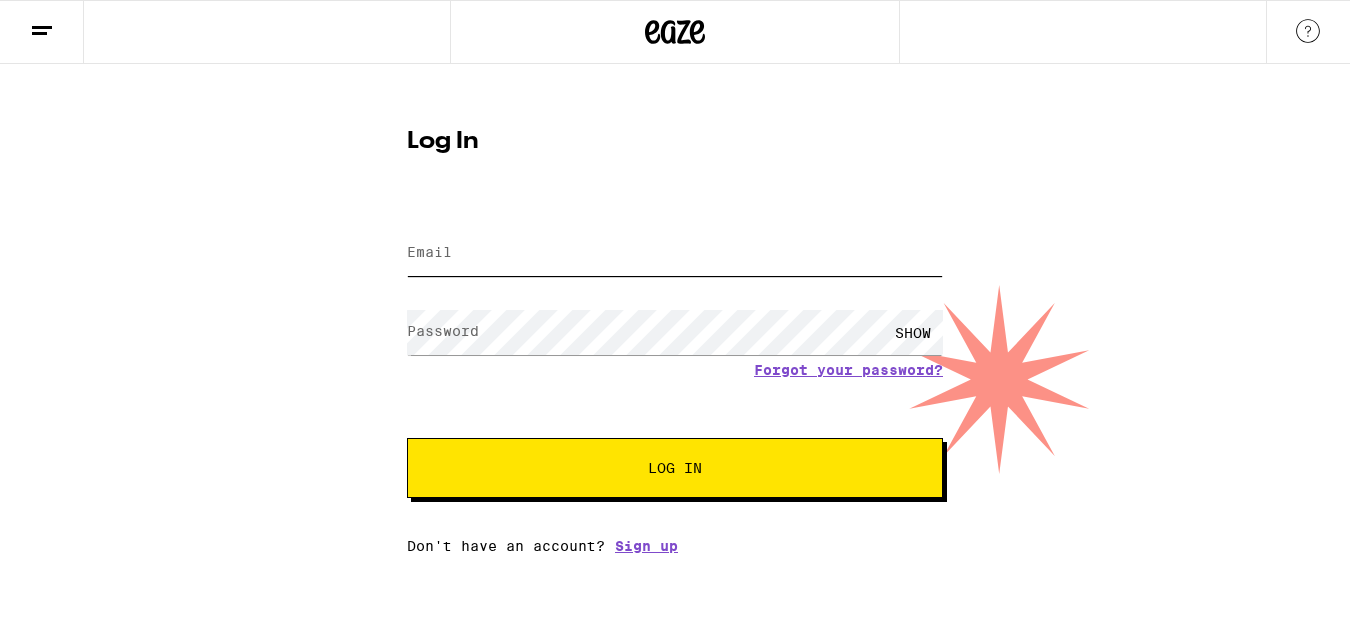 type on "[EMAIL]" 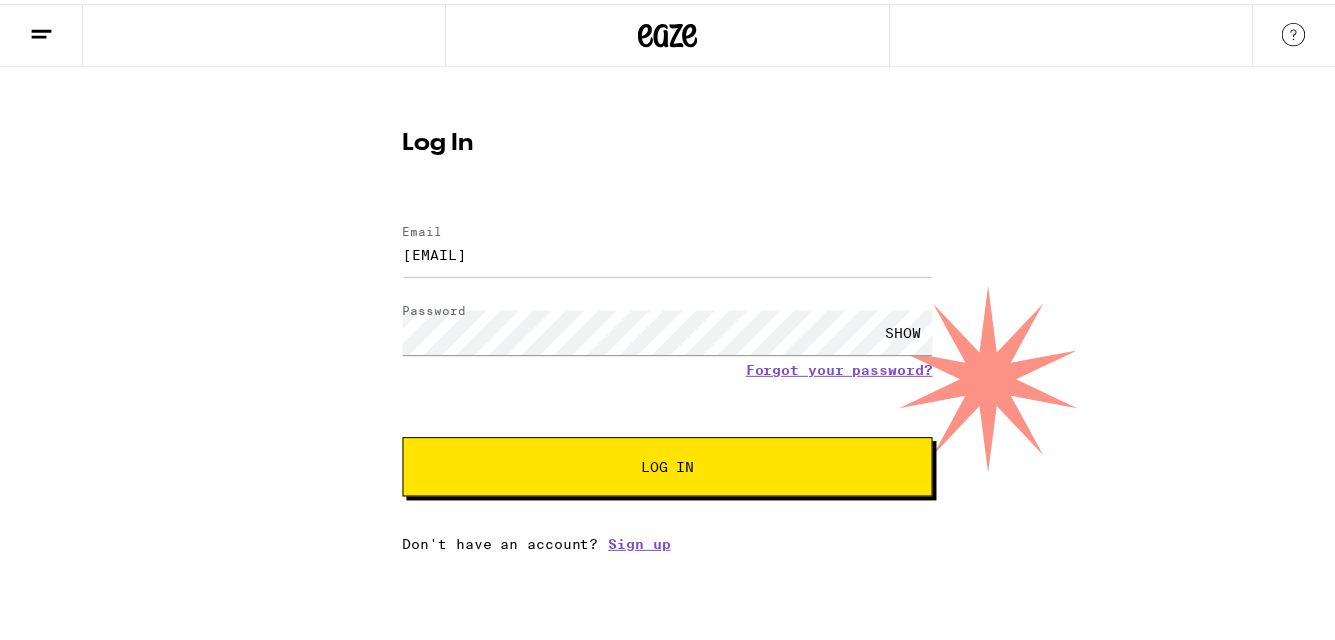 scroll, scrollTop: 0, scrollLeft: 0, axis: both 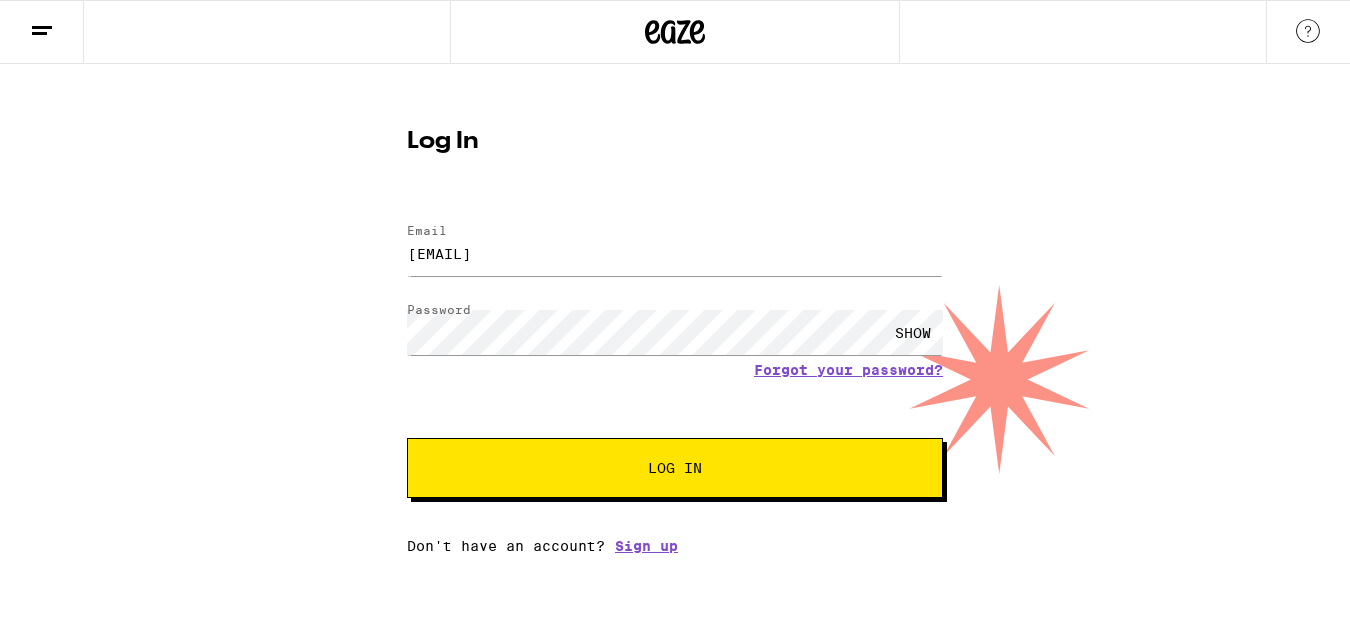 click on "Log In" at bounding box center (675, 468) 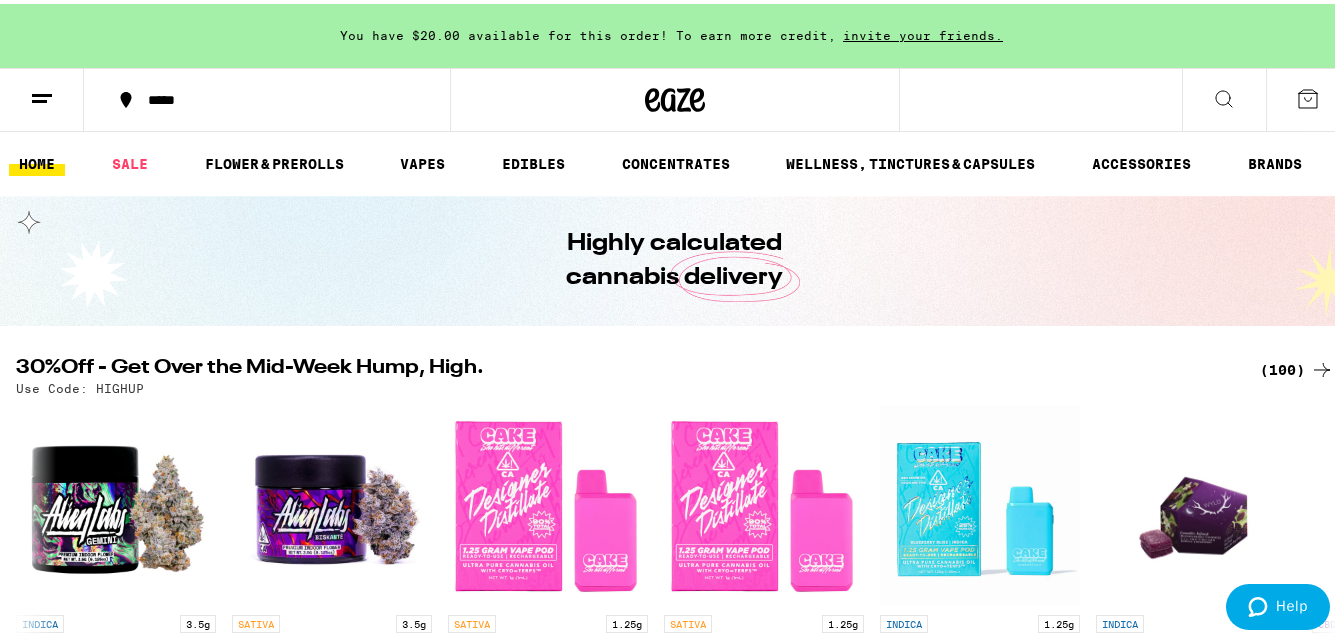 click on "(100)" at bounding box center (1297, 366) 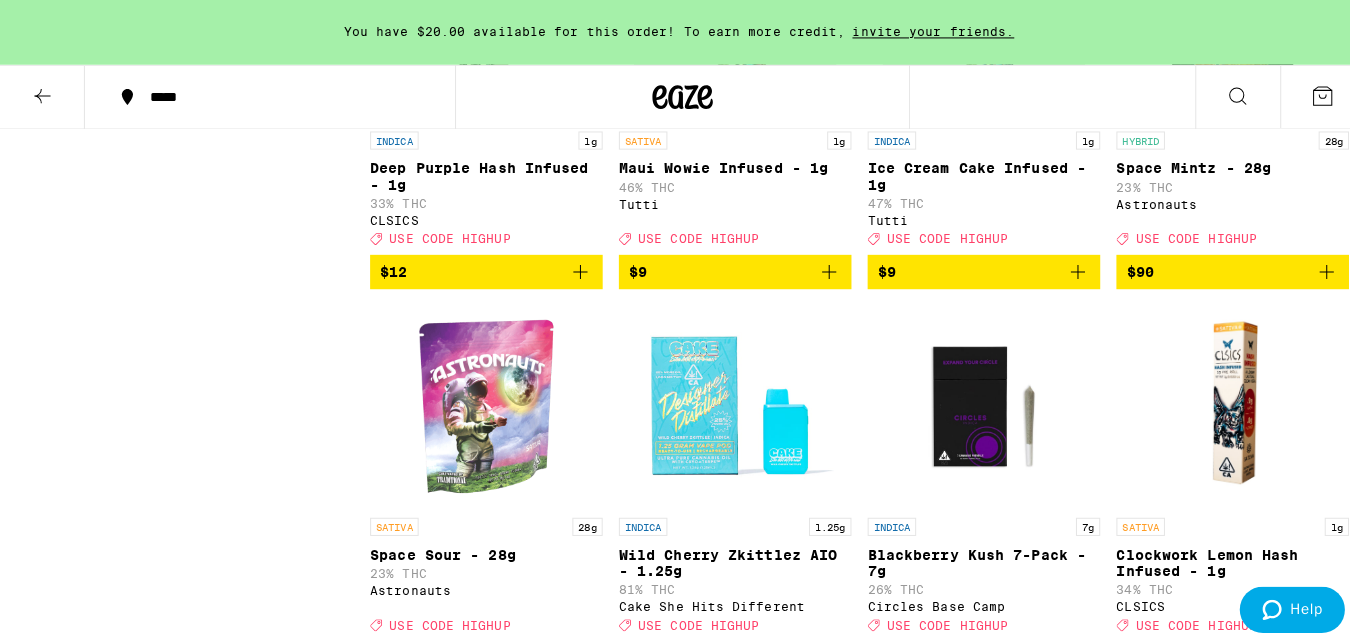 scroll, scrollTop: 7600, scrollLeft: 0, axis: vertical 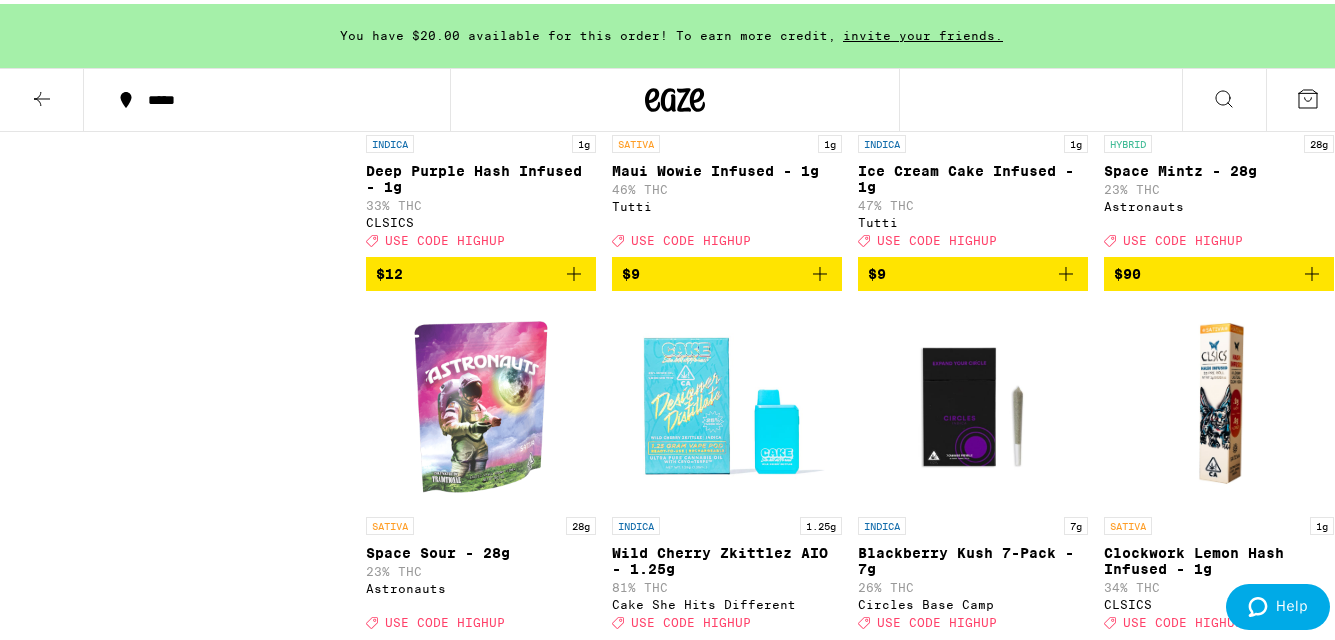 click on "$90" at bounding box center (1219, 270) 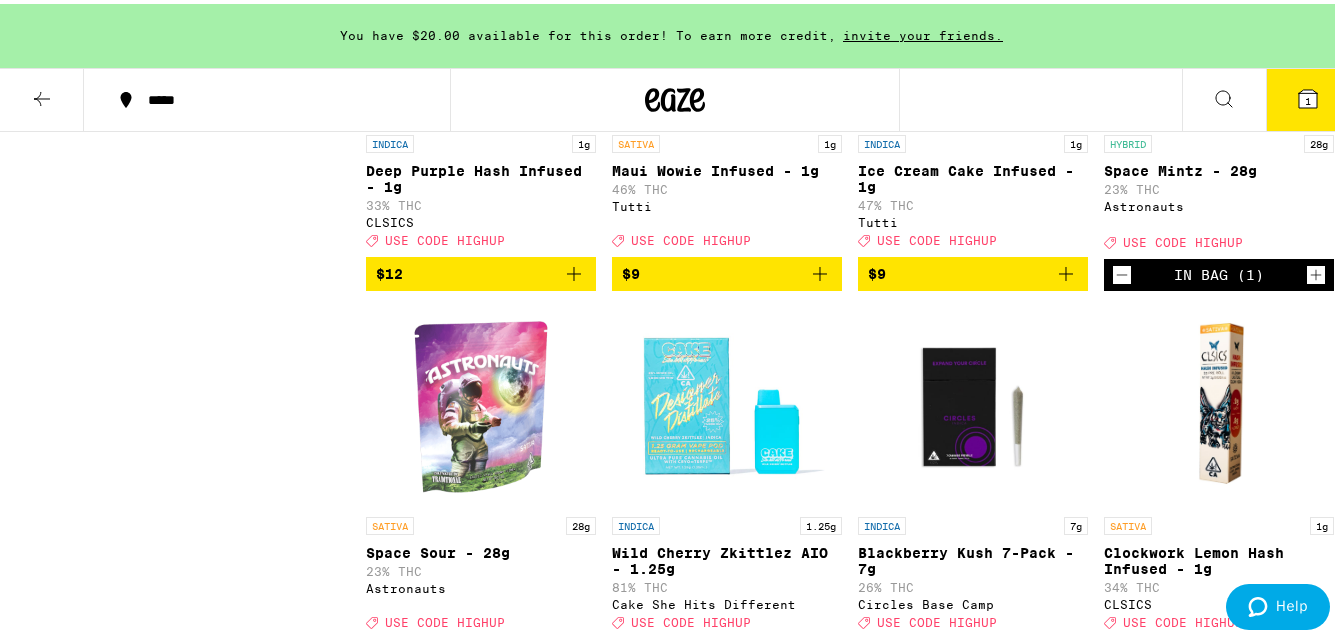 click 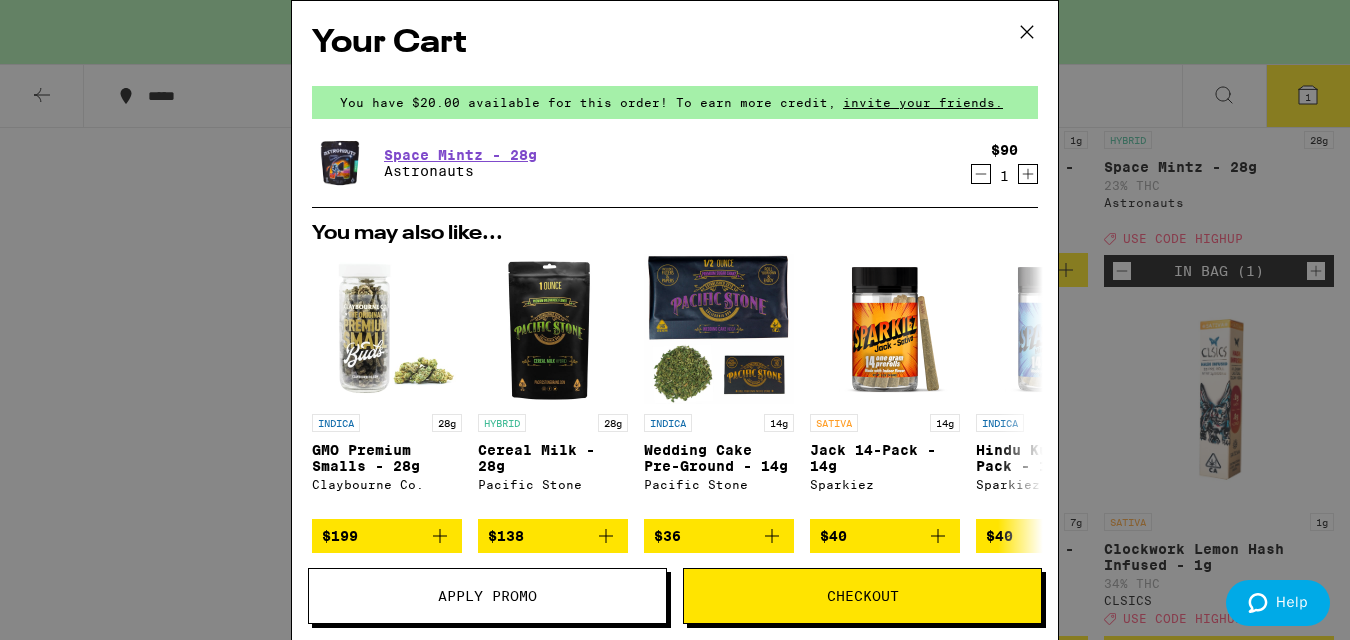 click on "Apply Promo" at bounding box center [487, 596] 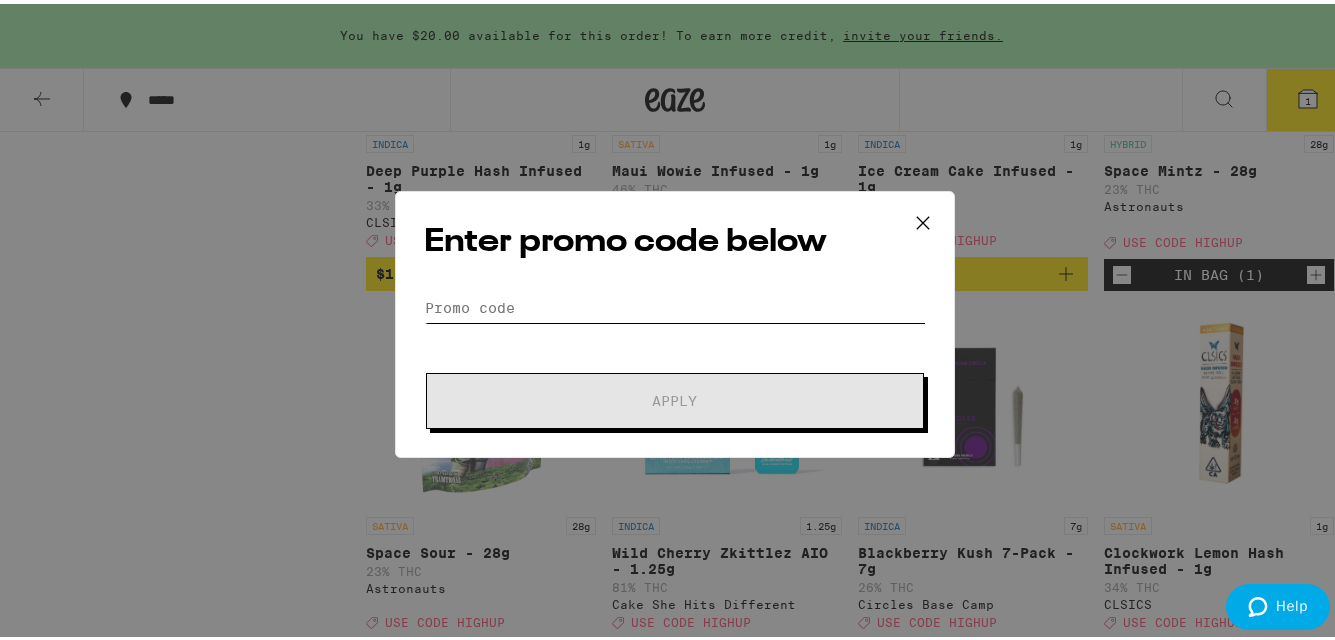 click on "Promo Code" at bounding box center [675, 304] 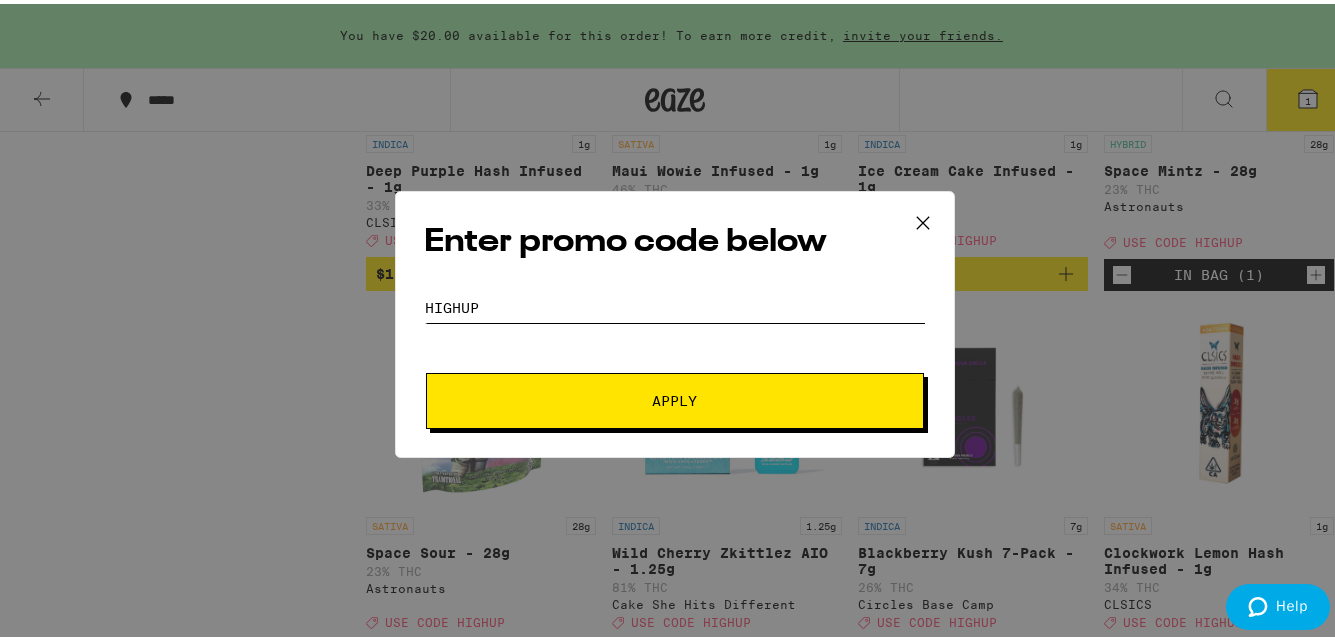 type on "highup" 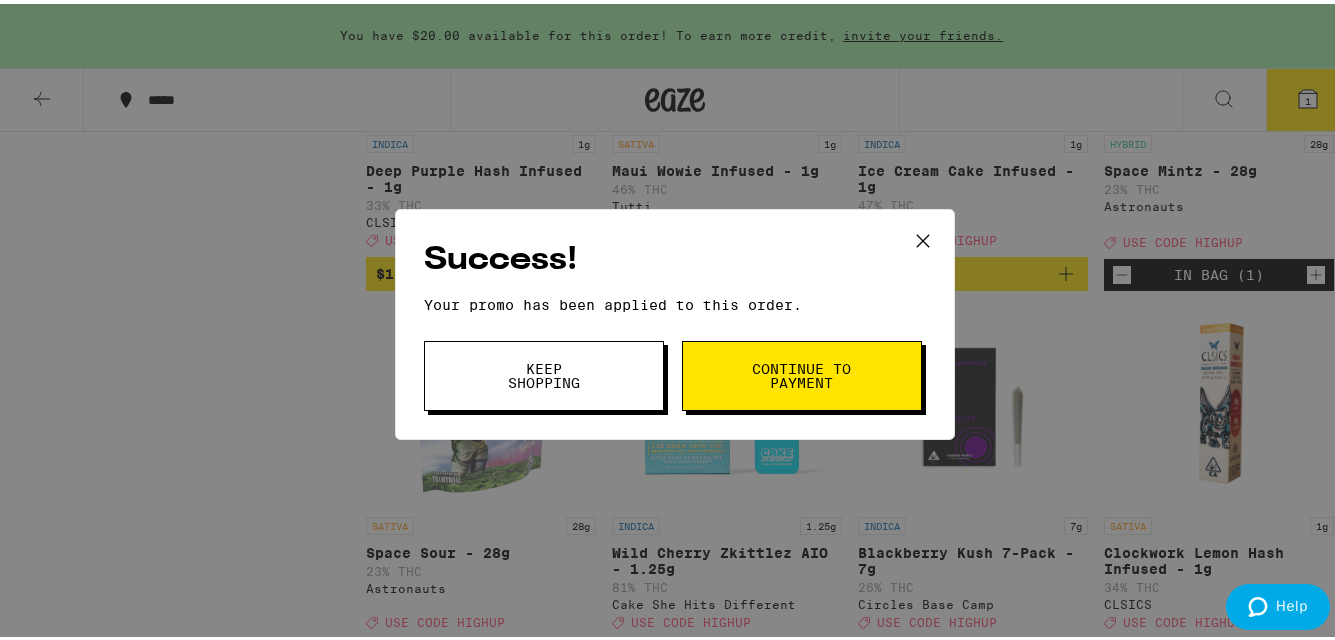 click on "Keep Shopping" at bounding box center (544, 372) 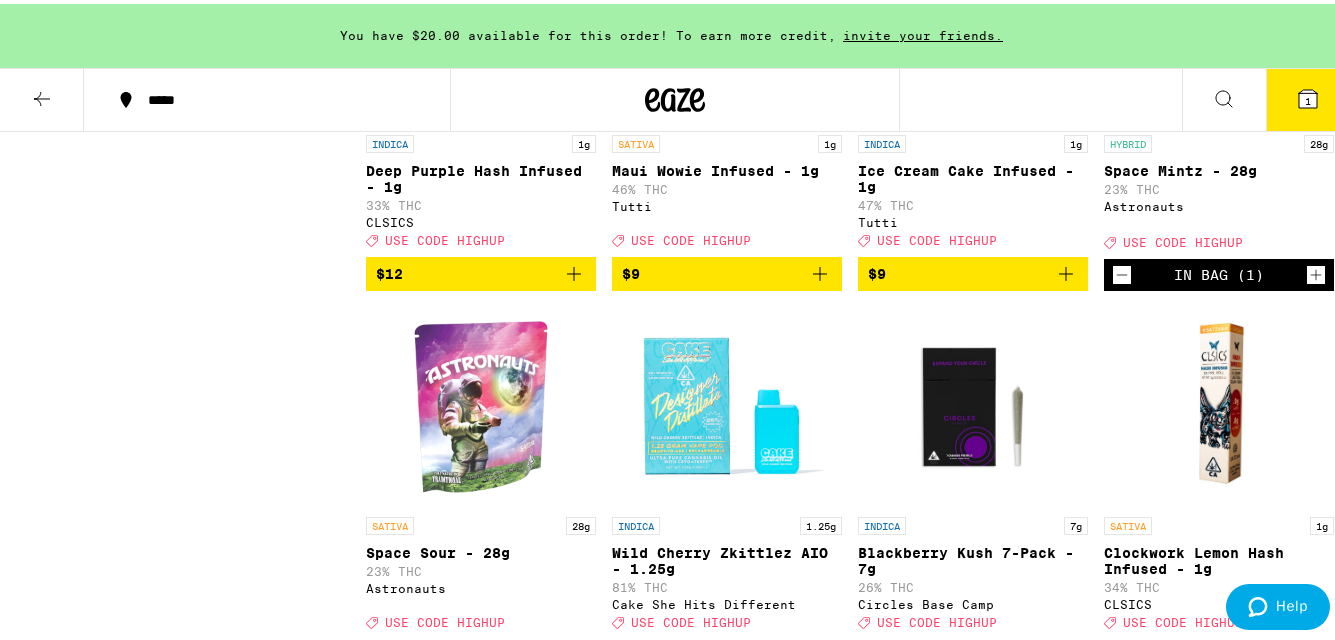 click 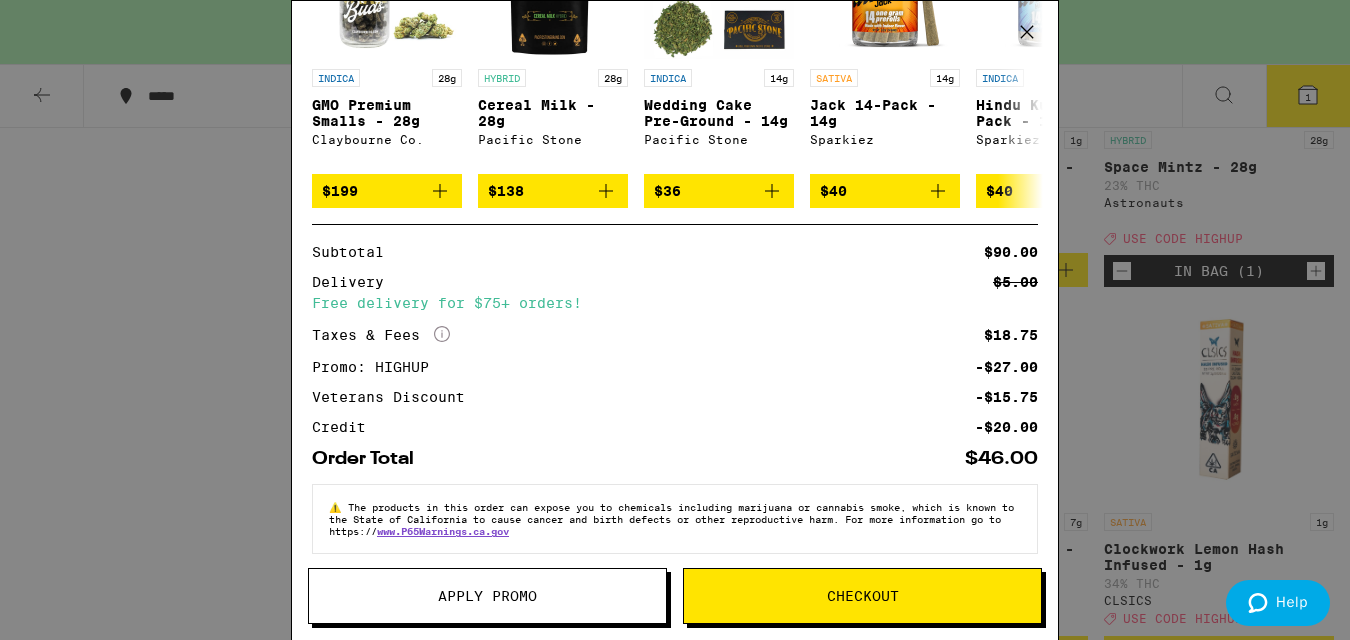 scroll, scrollTop: 370, scrollLeft: 0, axis: vertical 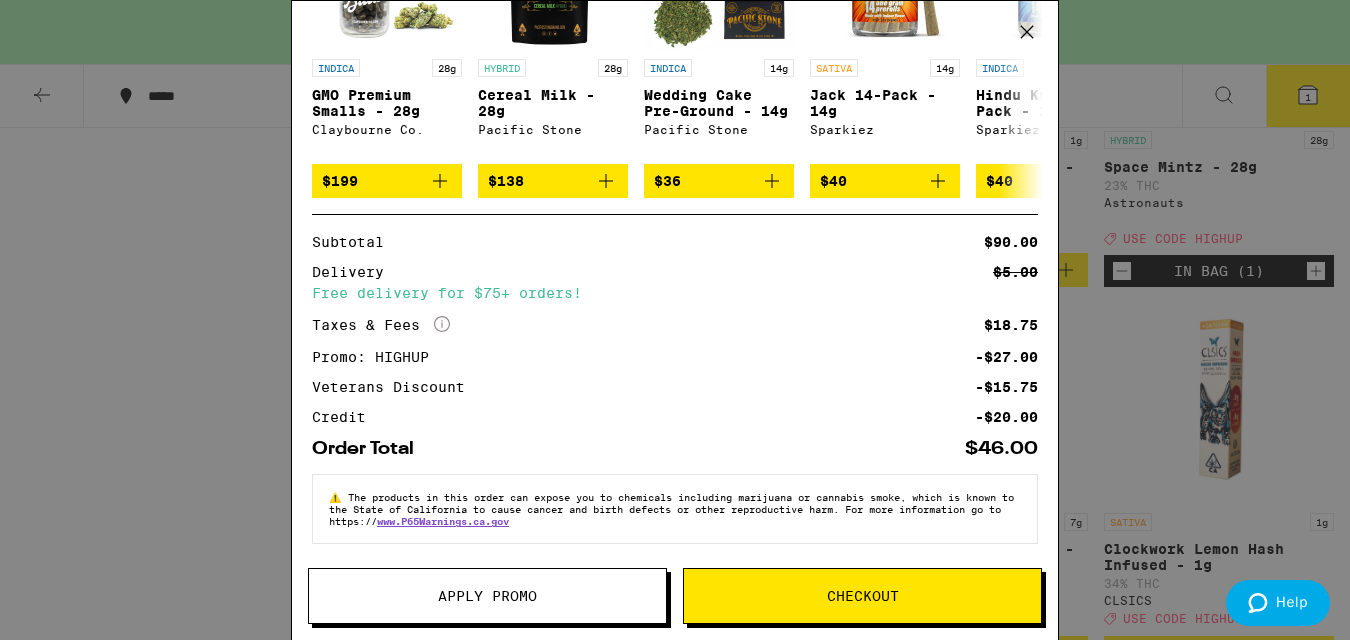 click on "Checkout" at bounding box center (862, 596) 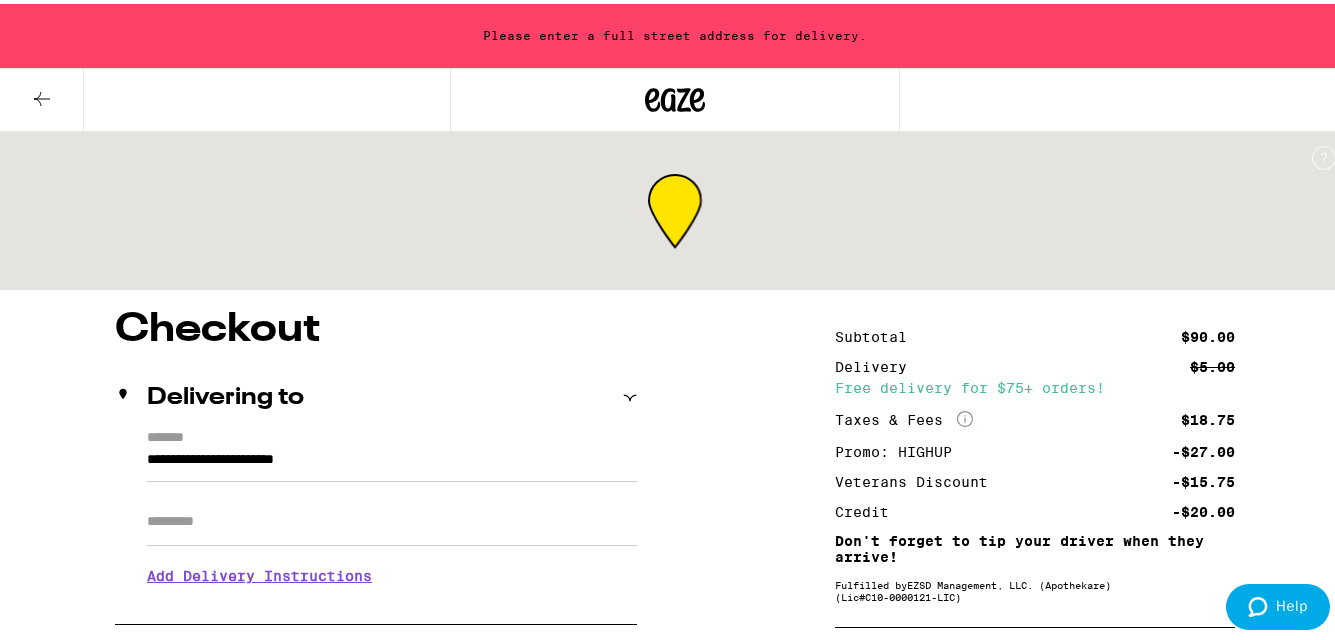 scroll, scrollTop: 100, scrollLeft: 0, axis: vertical 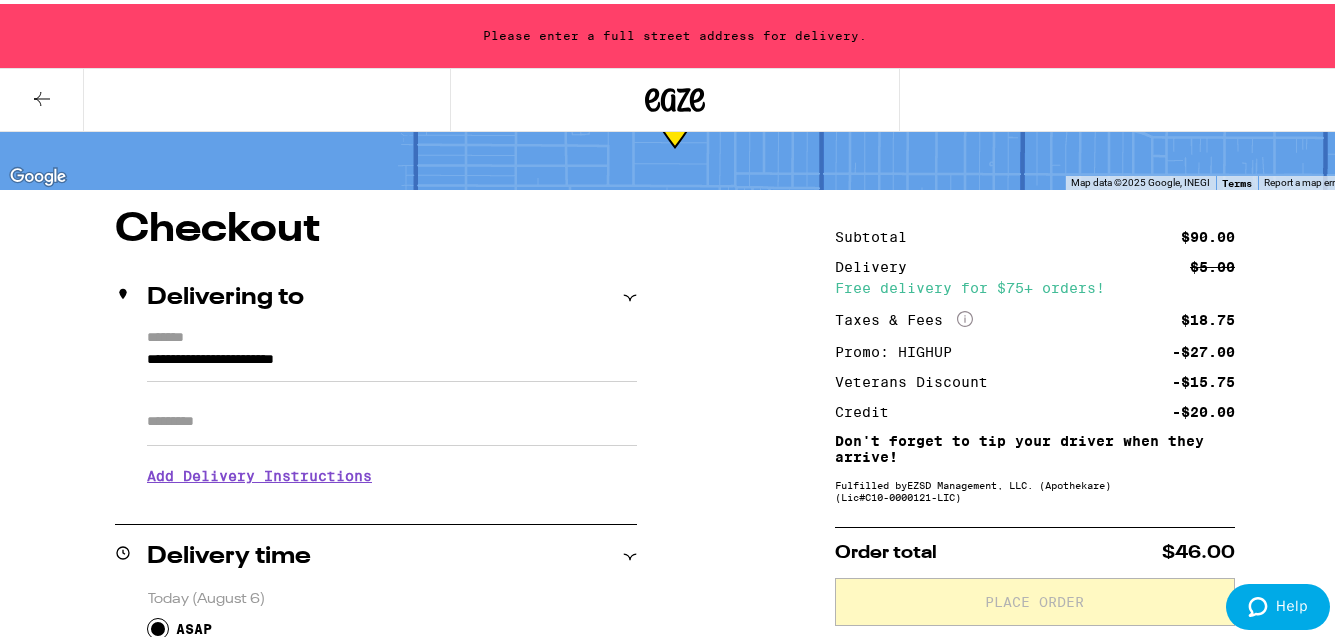 click on "**********" at bounding box center [392, 361] 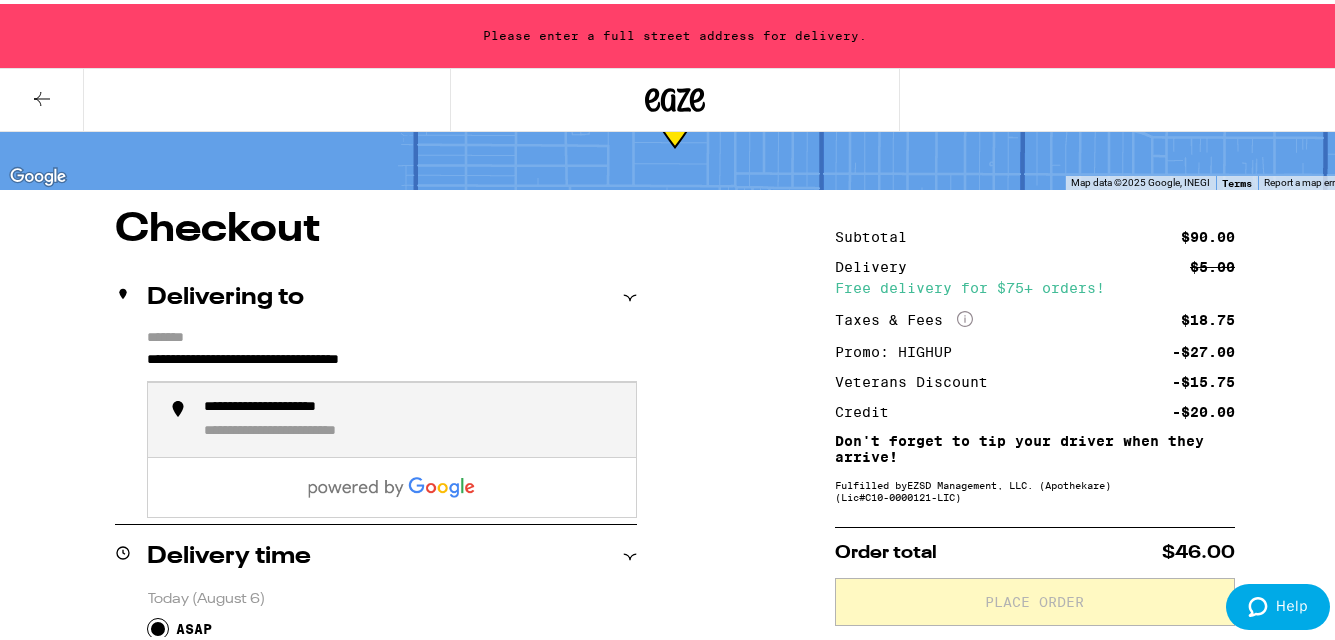 click on "**********" at bounding box center (303, 404) 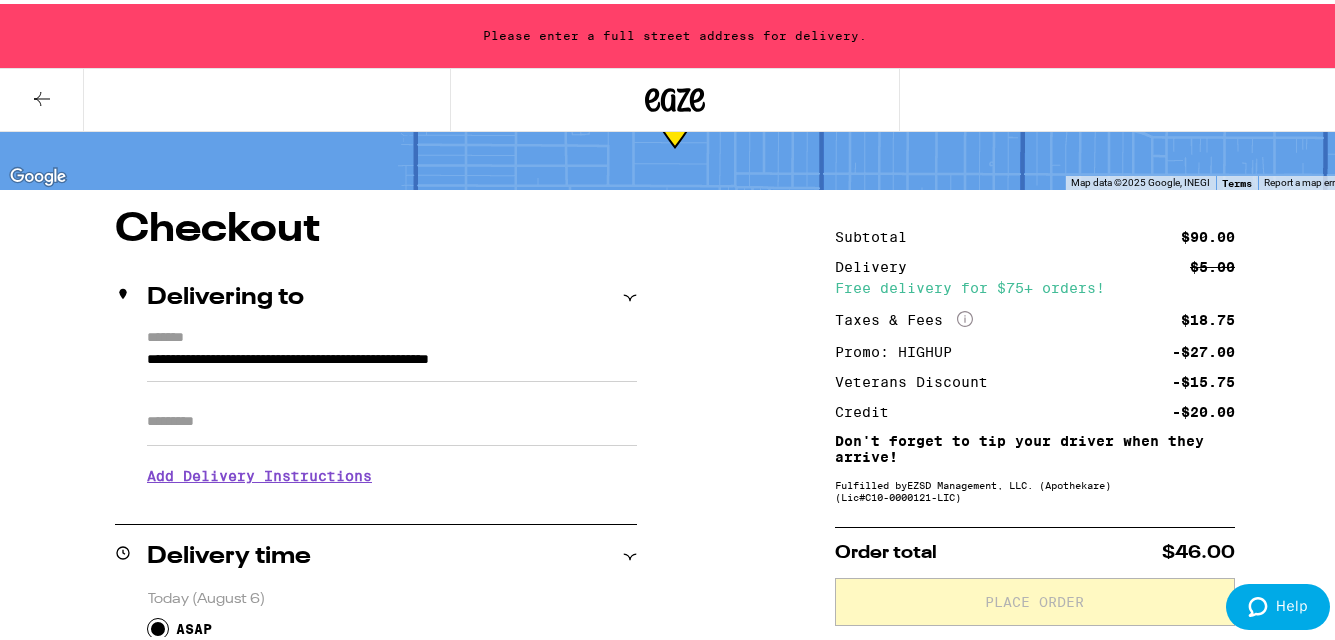 type on "**********" 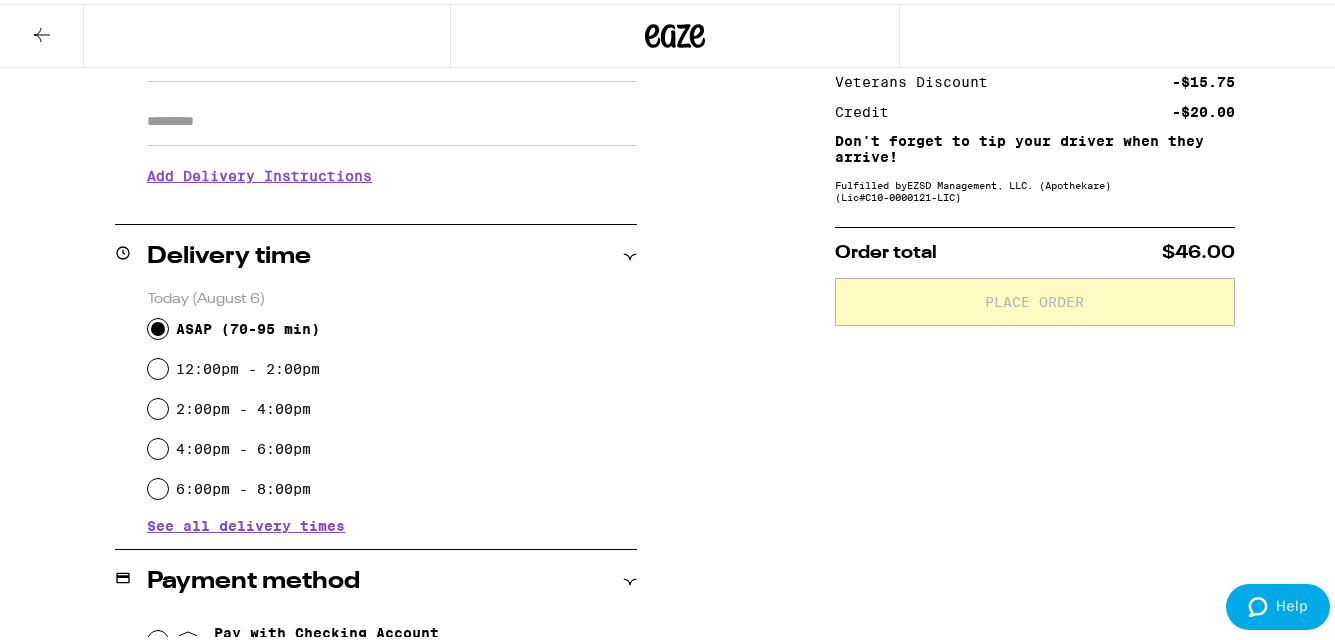 scroll, scrollTop: 536, scrollLeft: 0, axis: vertical 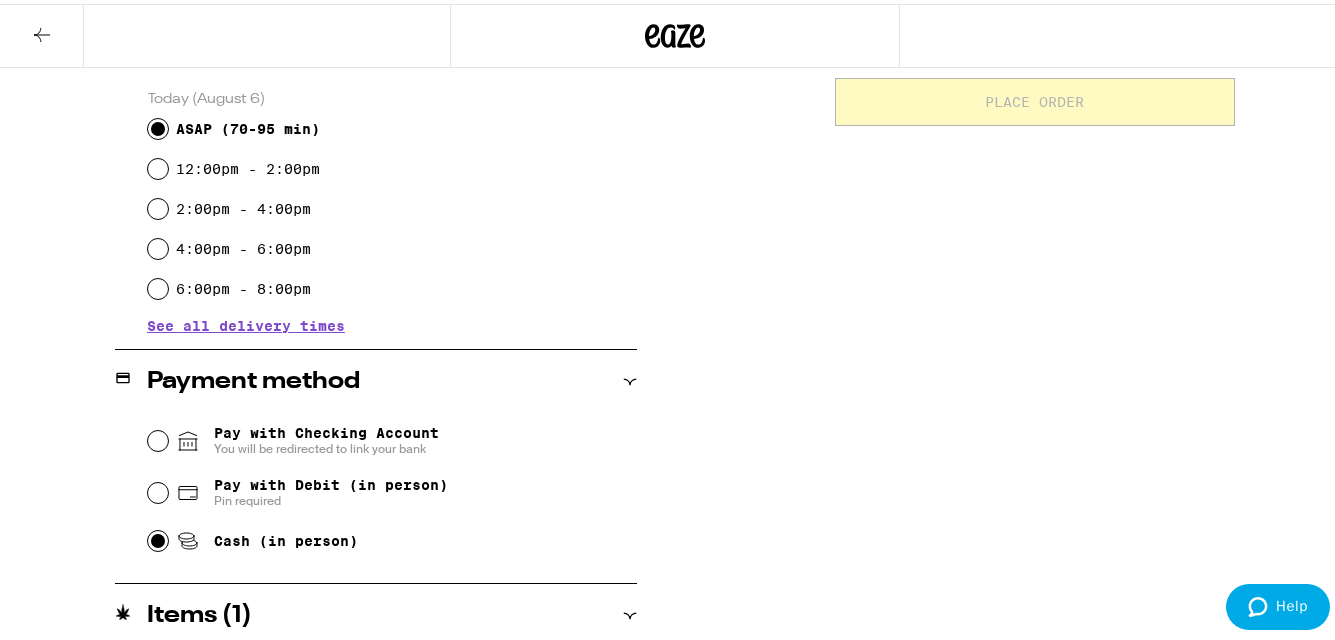 click on "Cash (in person)" at bounding box center [158, 537] 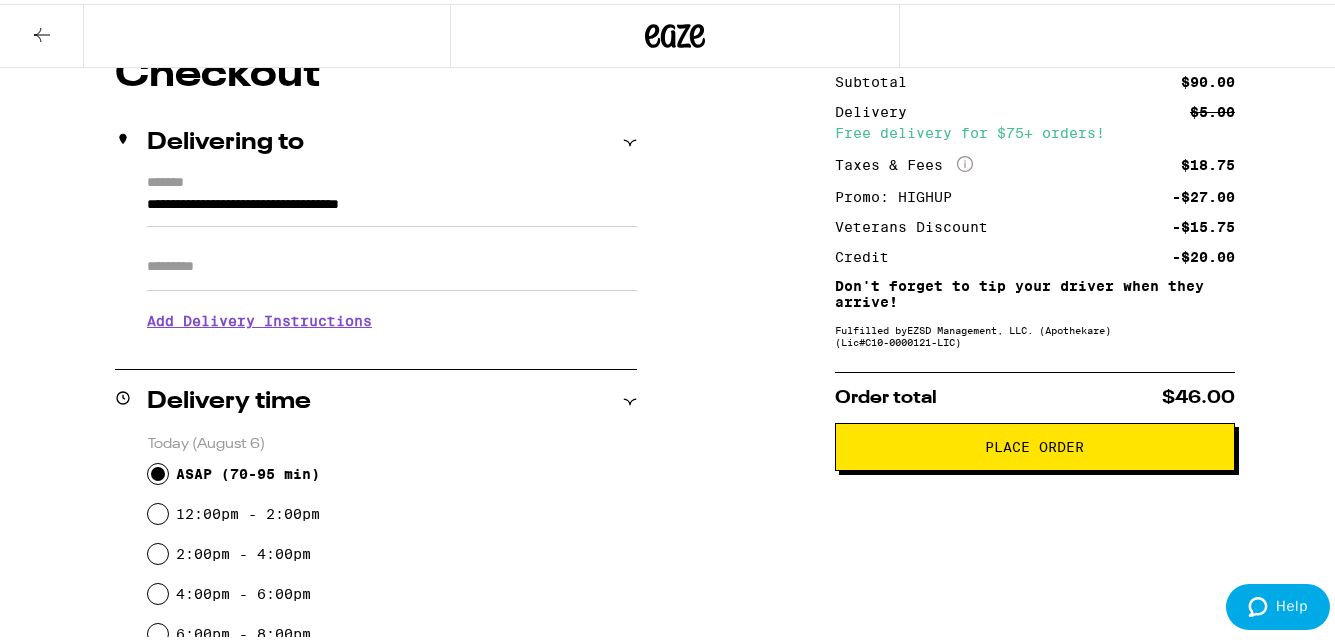 scroll, scrollTop: 136, scrollLeft: 0, axis: vertical 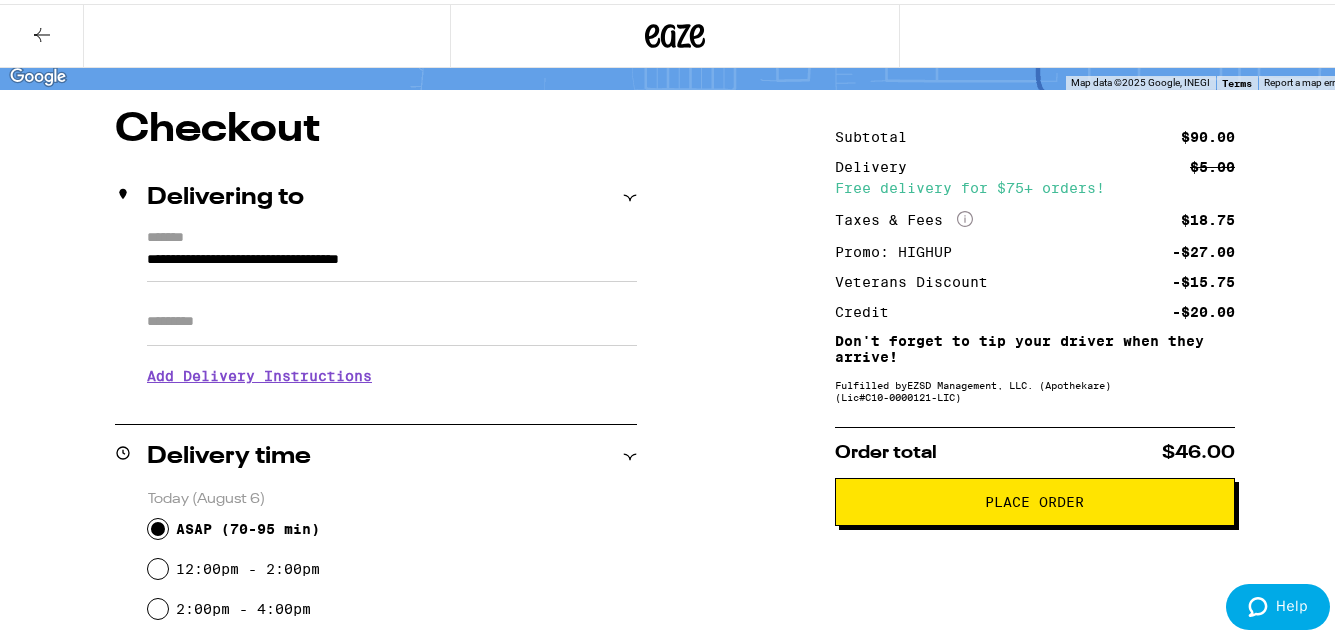 click on "Place Order" at bounding box center (1035, 498) 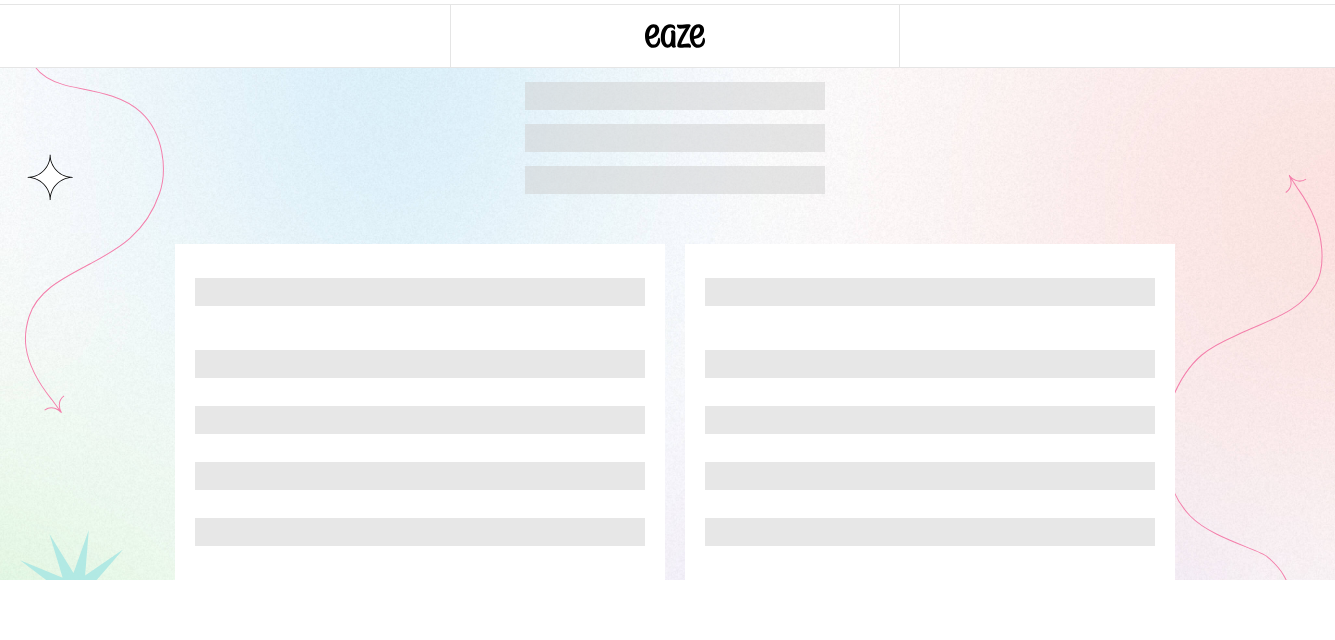 scroll, scrollTop: 0, scrollLeft: 0, axis: both 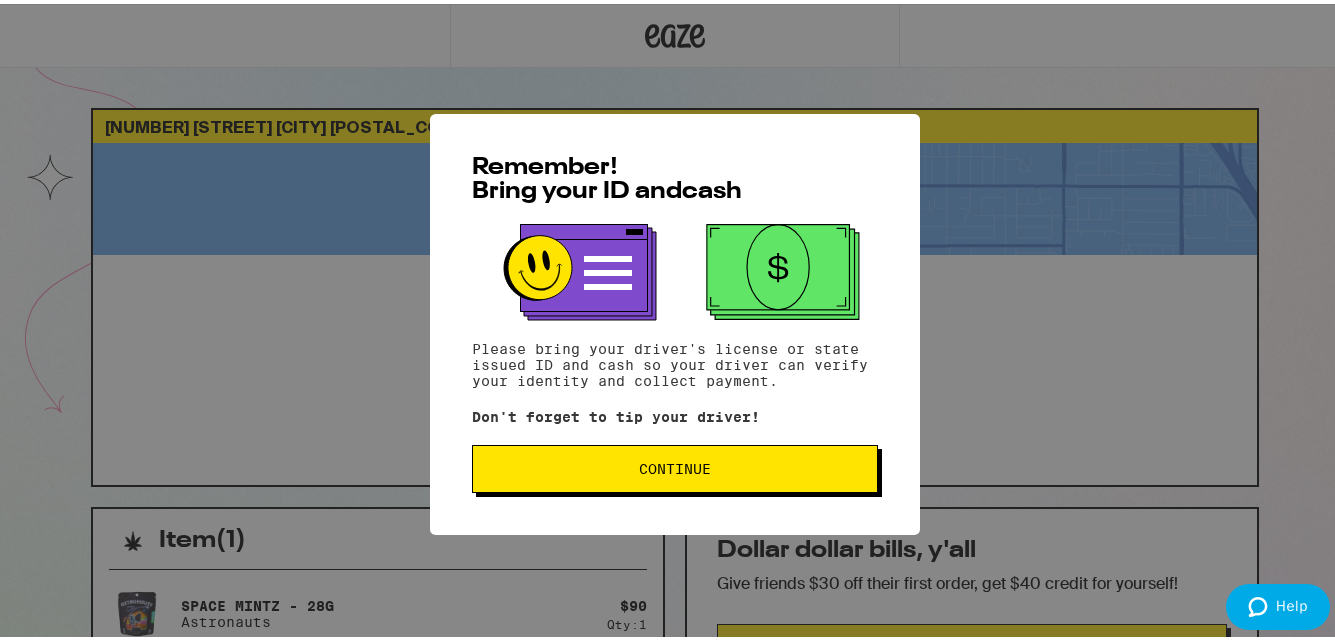 click on "Continue" at bounding box center [675, 465] 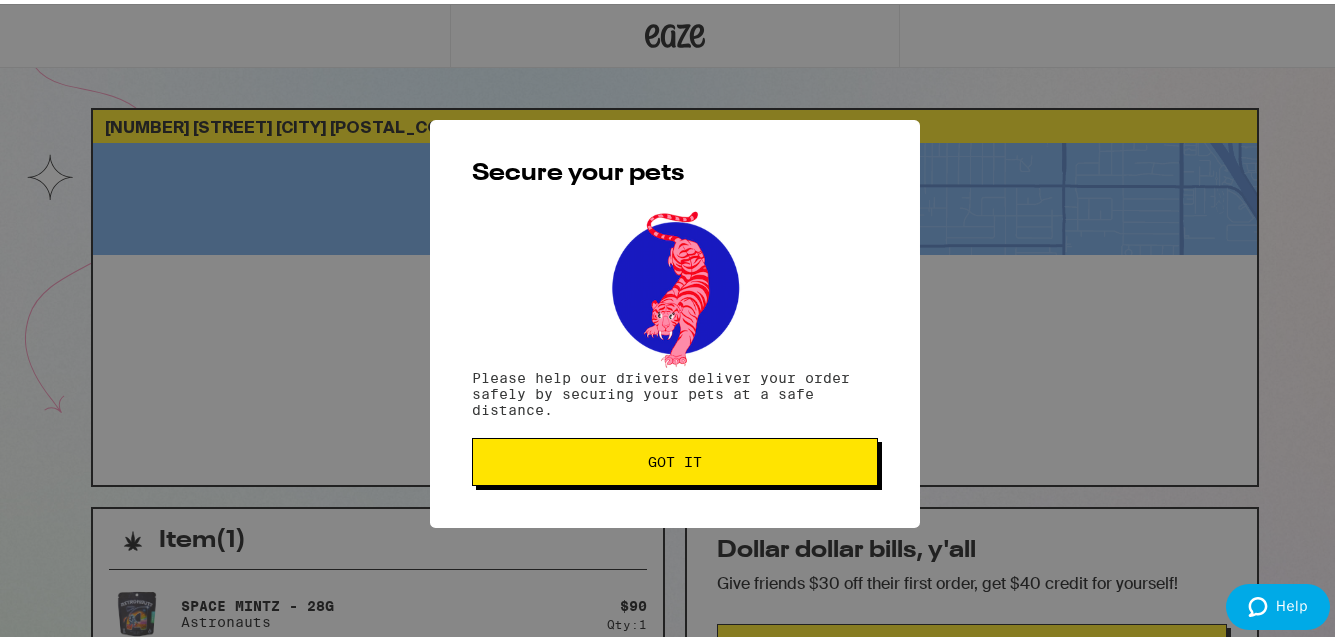 click on "Got it" at bounding box center [675, 458] 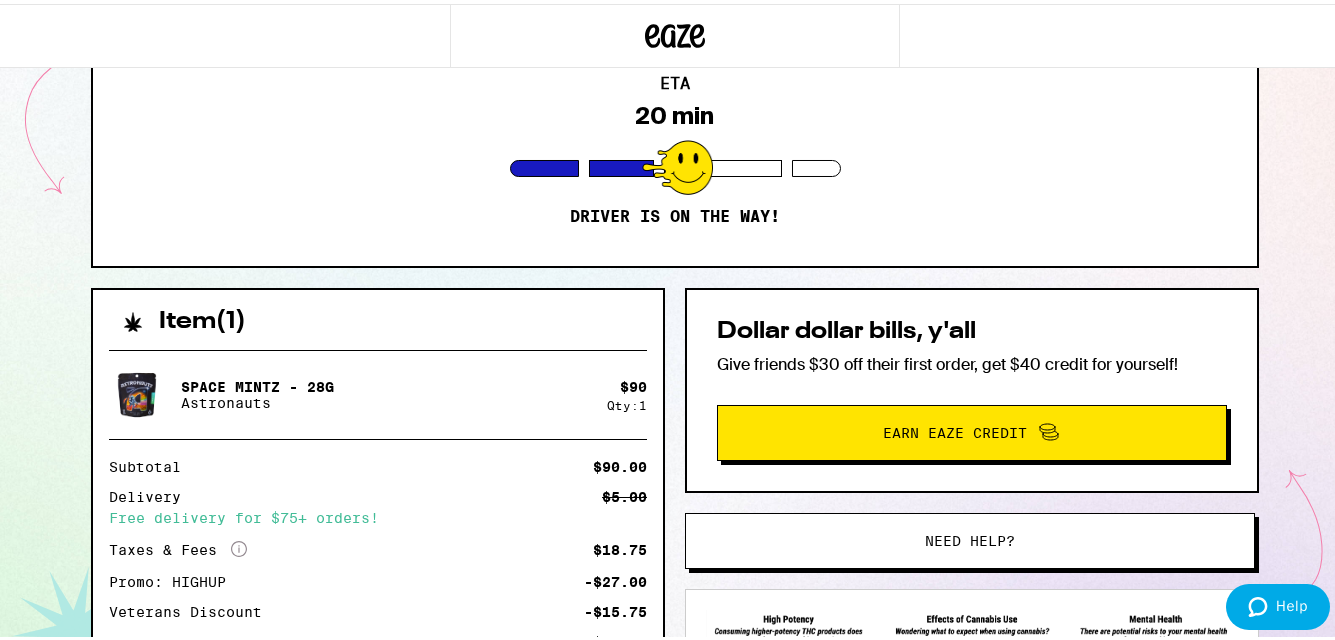 scroll, scrollTop: 254, scrollLeft: 0, axis: vertical 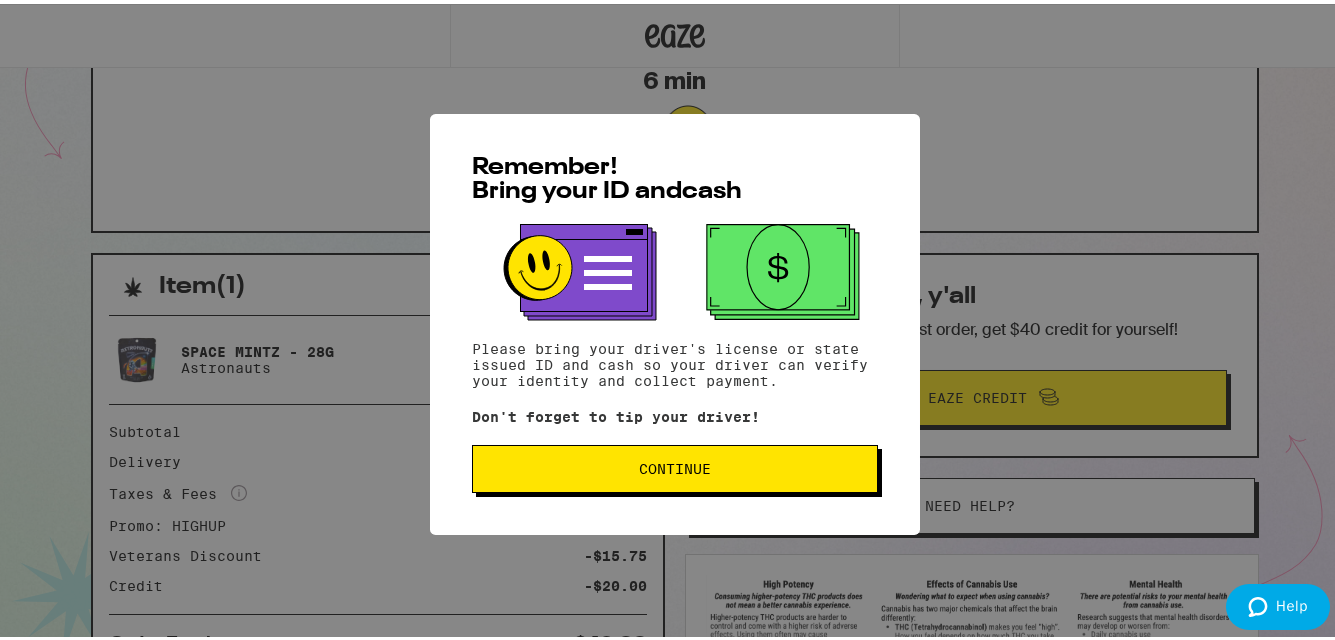 click on "Continue" at bounding box center [675, 465] 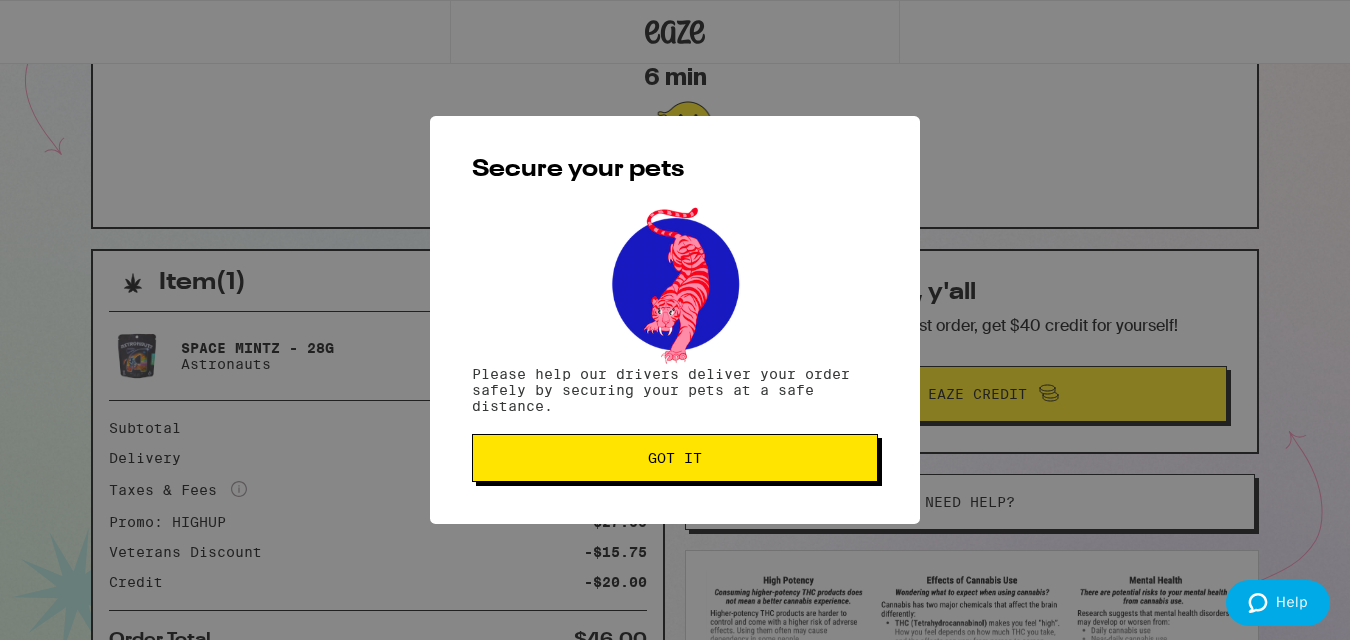 click on "Got it" at bounding box center (675, 458) 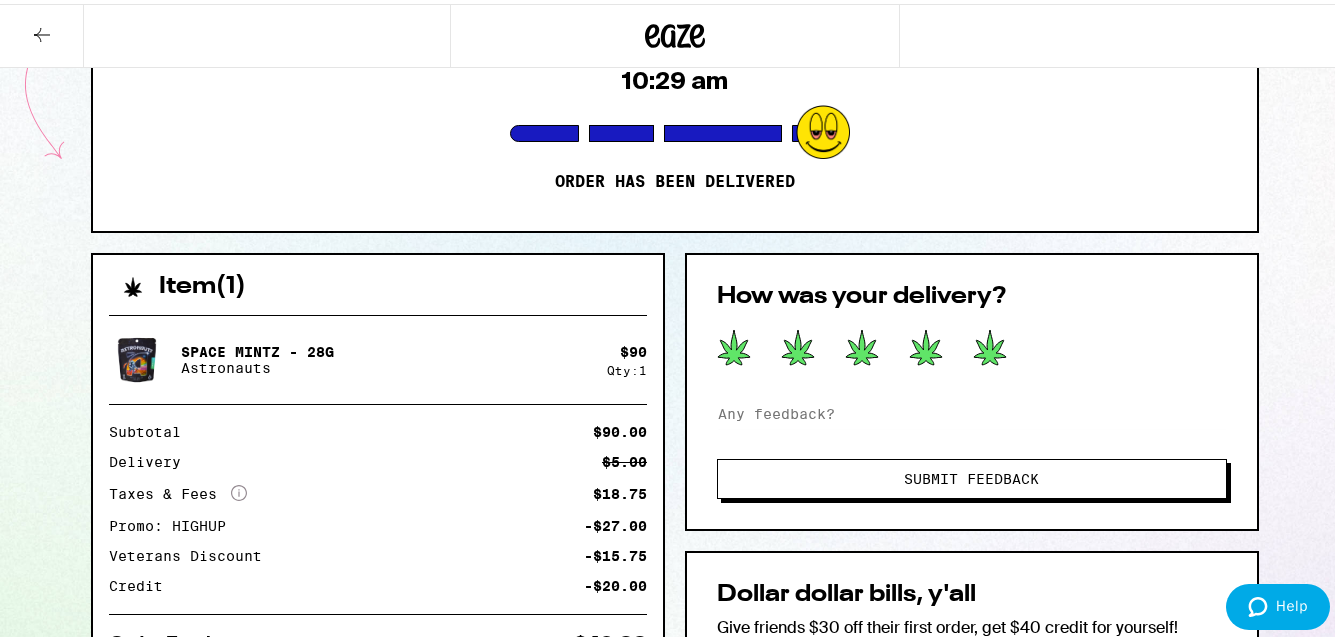click 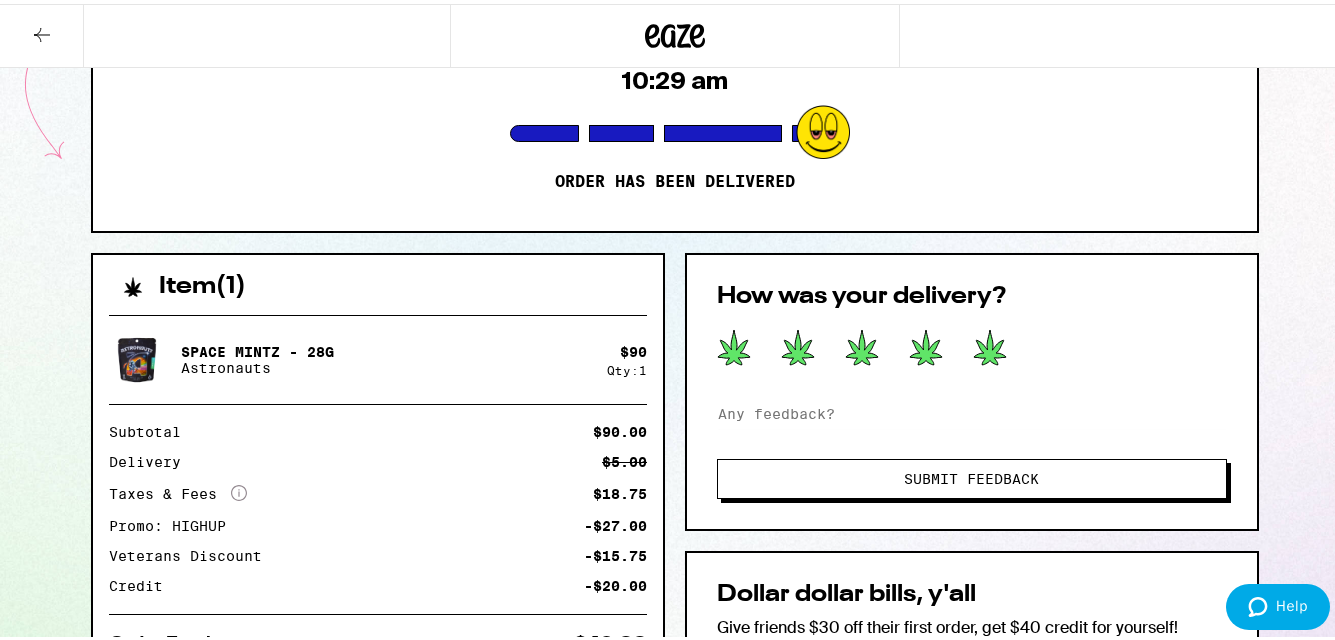 click on "Submit Feedback" at bounding box center [972, 475] 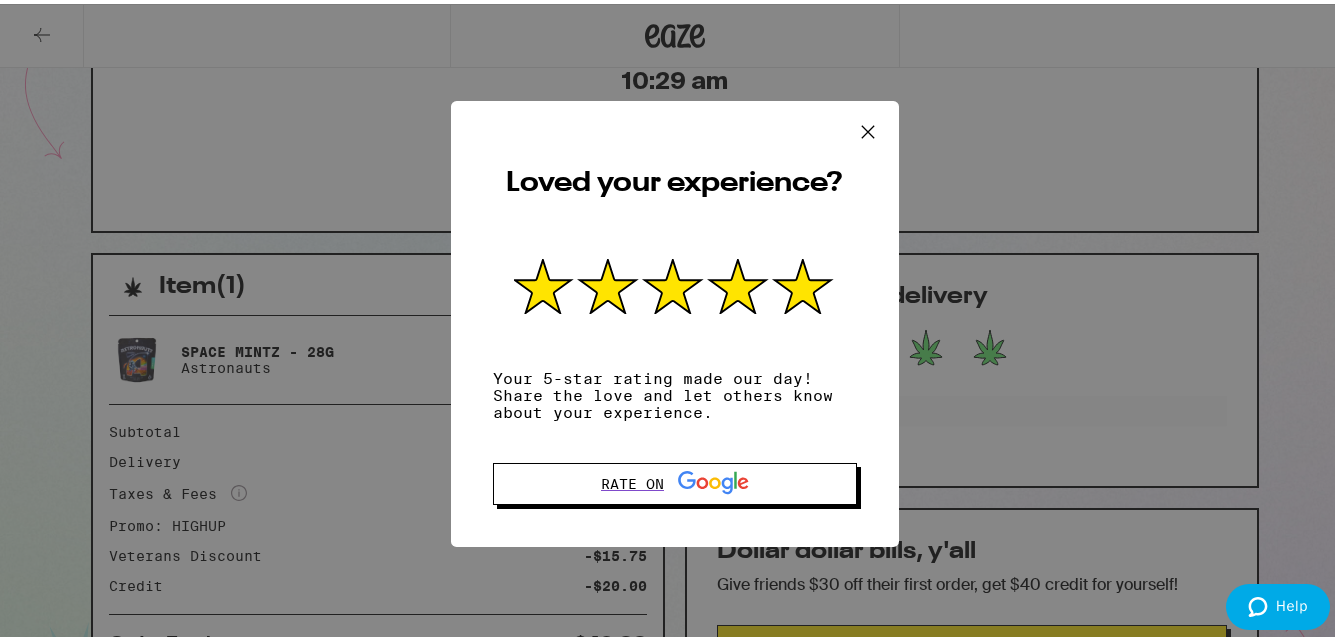 click 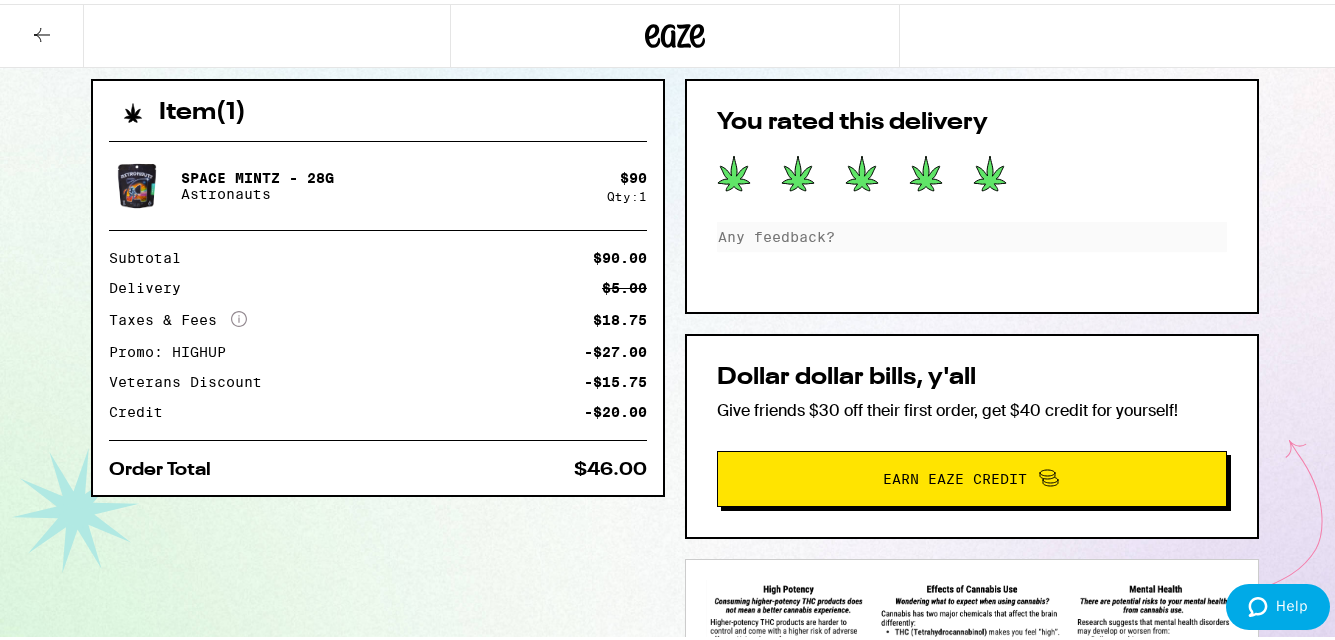 scroll, scrollTop: 433, scrollLeft: 0, axis: vertical 